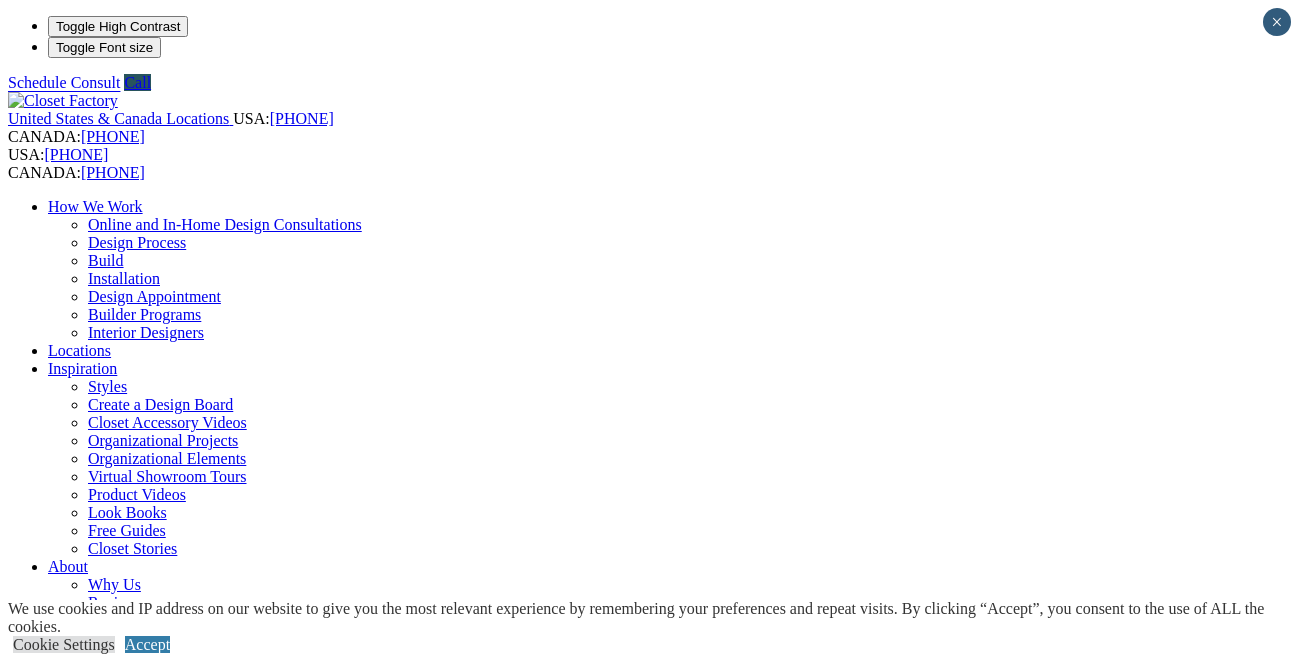 scroll, scrollTop: 0, scrollLeft: 0, axis: both 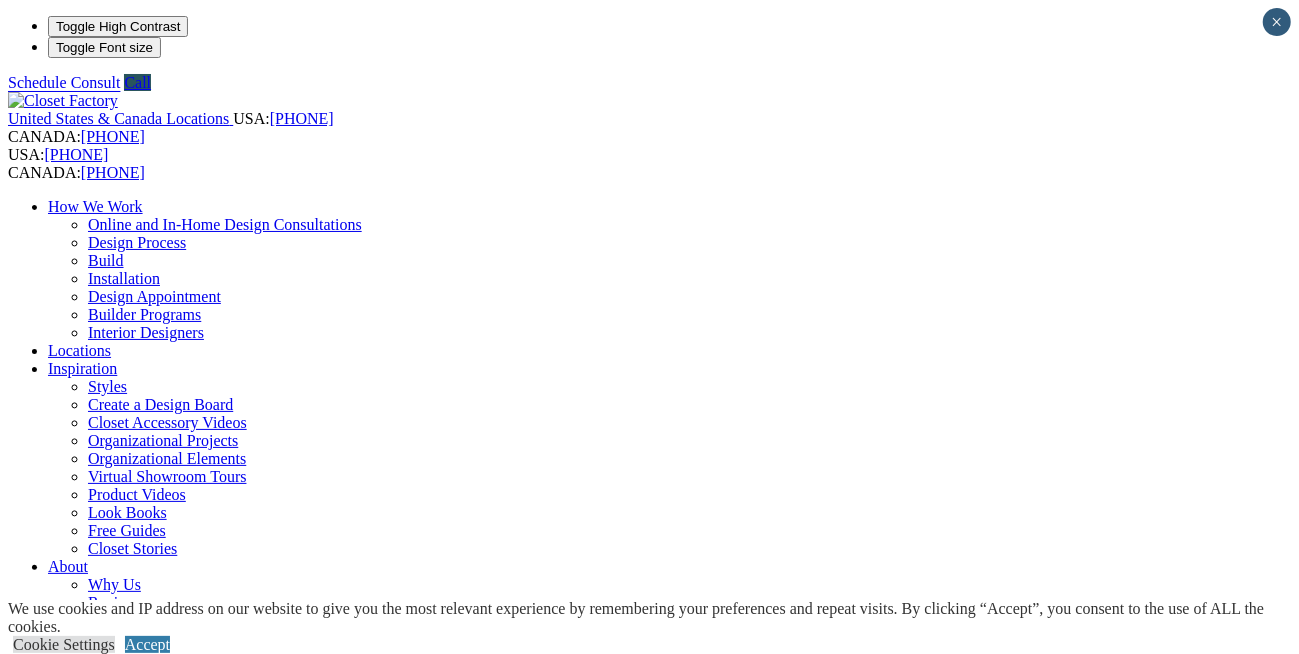click on "Wall Units" at bounding box center [82, 1102] 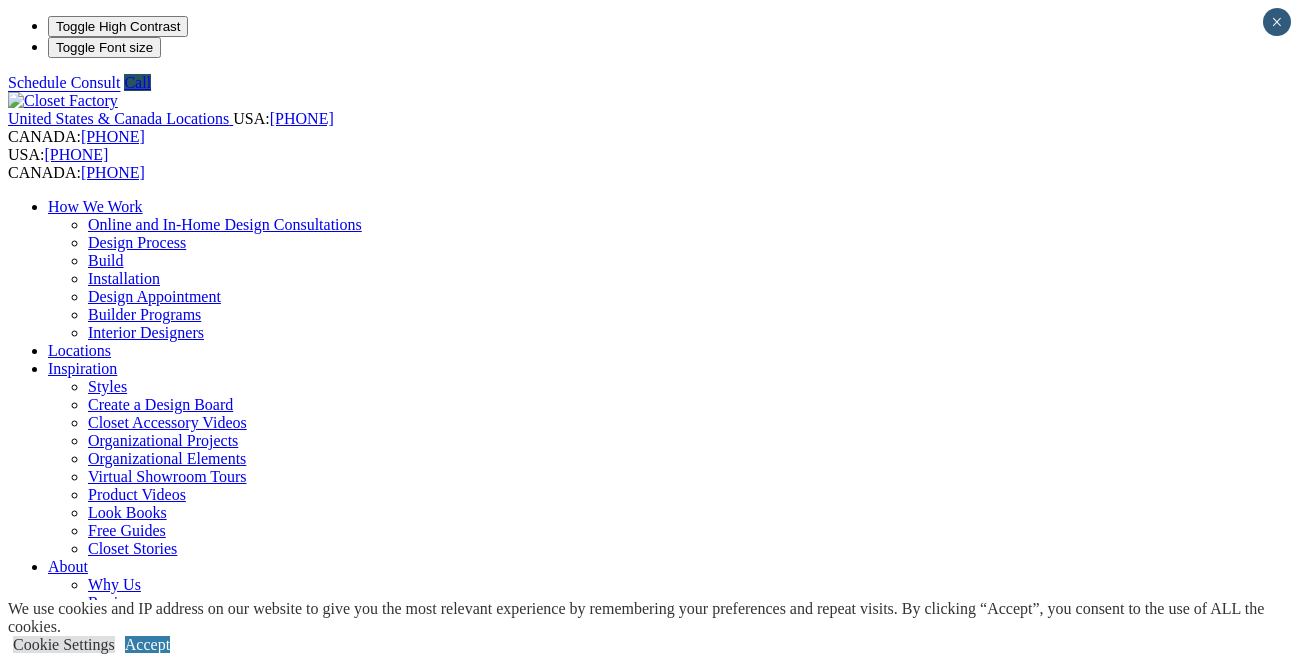 scroll, scrollTop: 0, scrollLeft: 0, axis: both 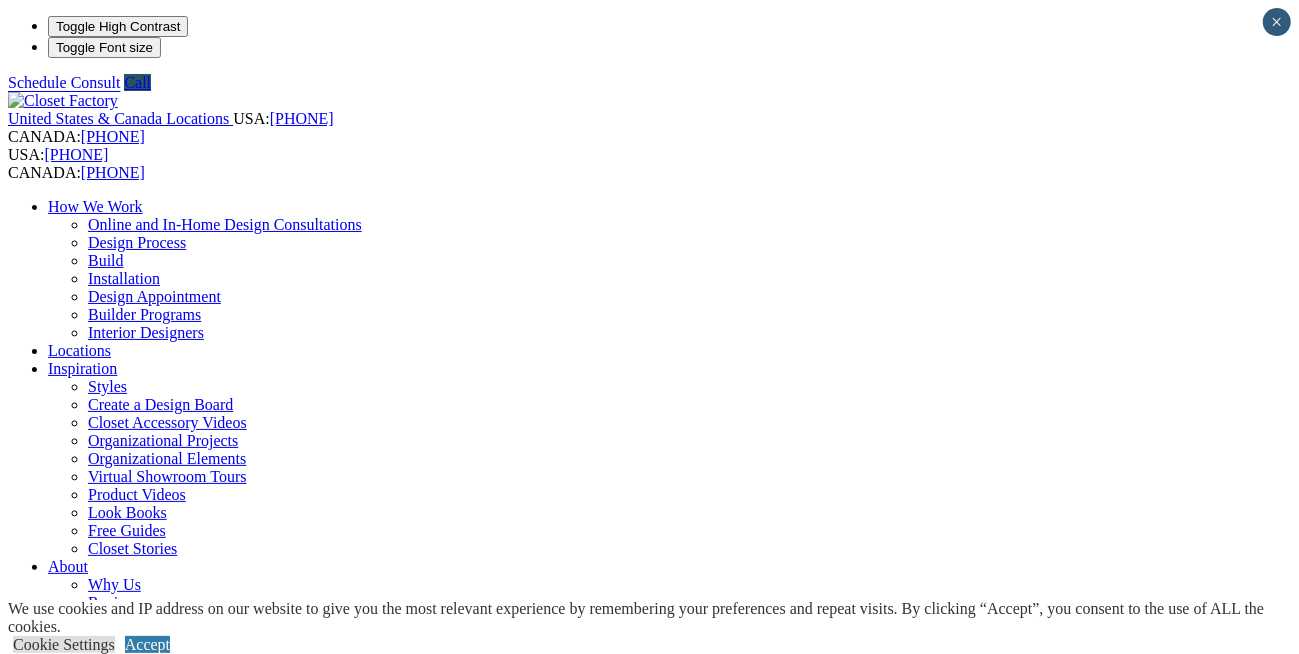 click on "Wall Units" at bounding box center (82, 1102) 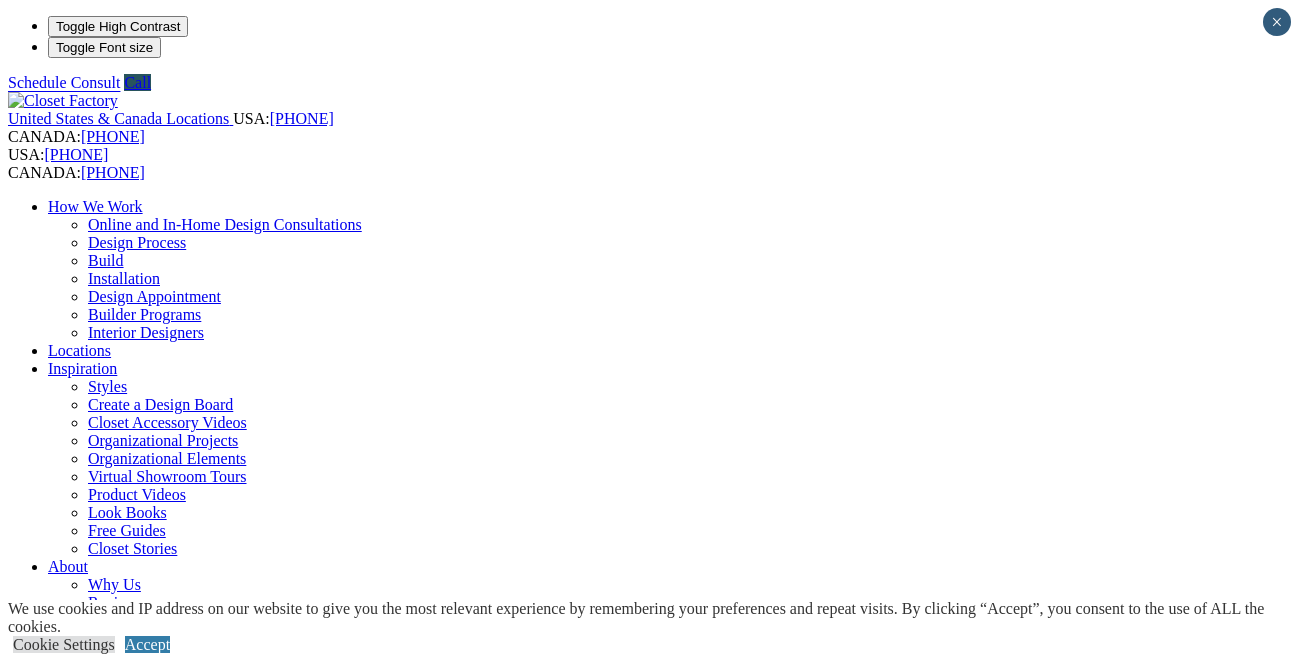 scroll, scrollTop: 920, scrollLeft: 0, axis: vertical 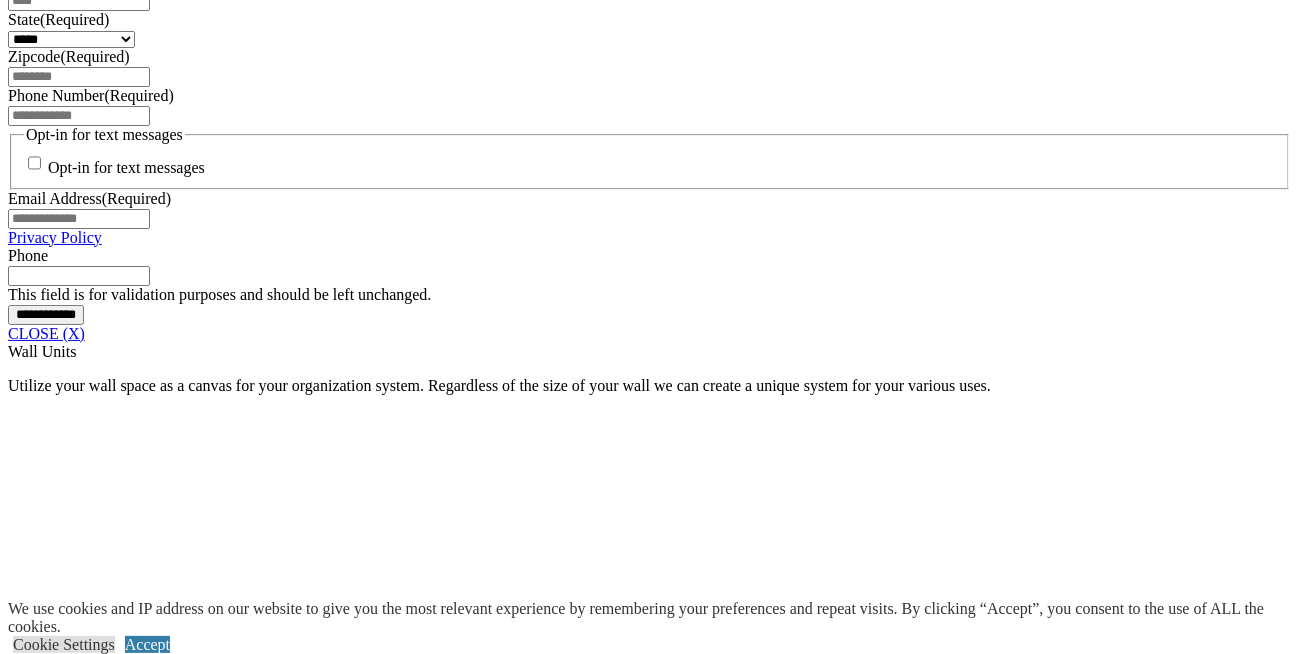 click at bounding box center [57, 1865] 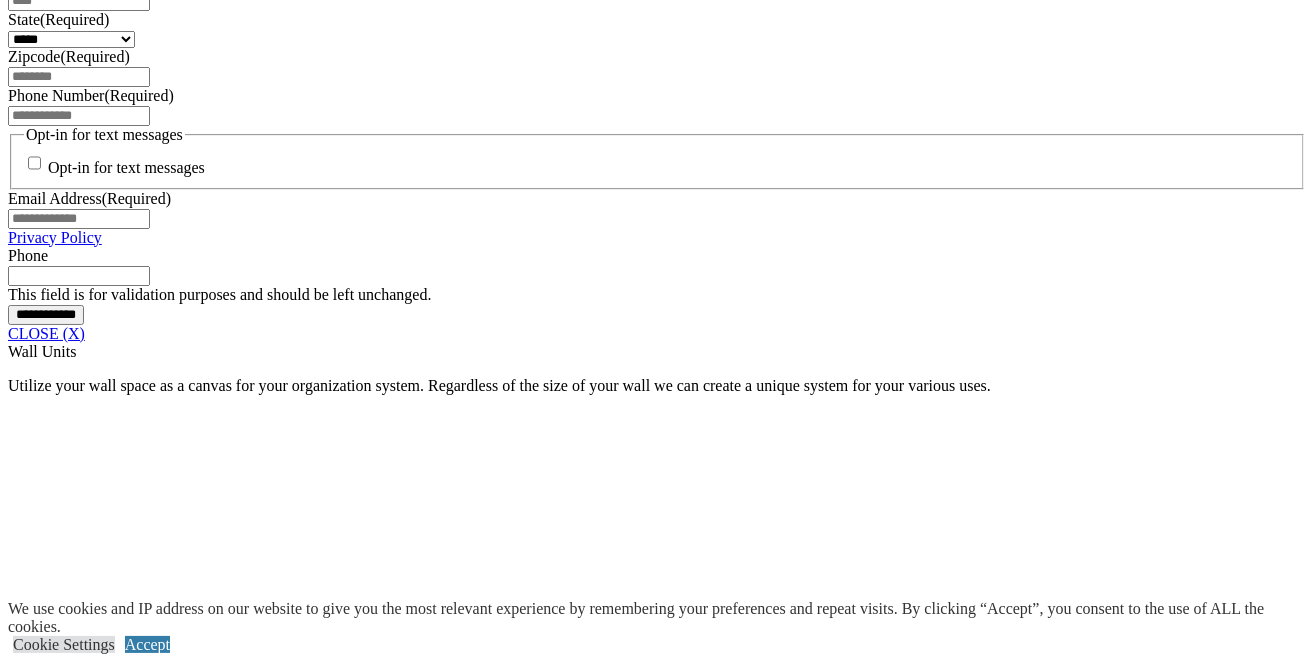 click at bounding box center (8, 38885) 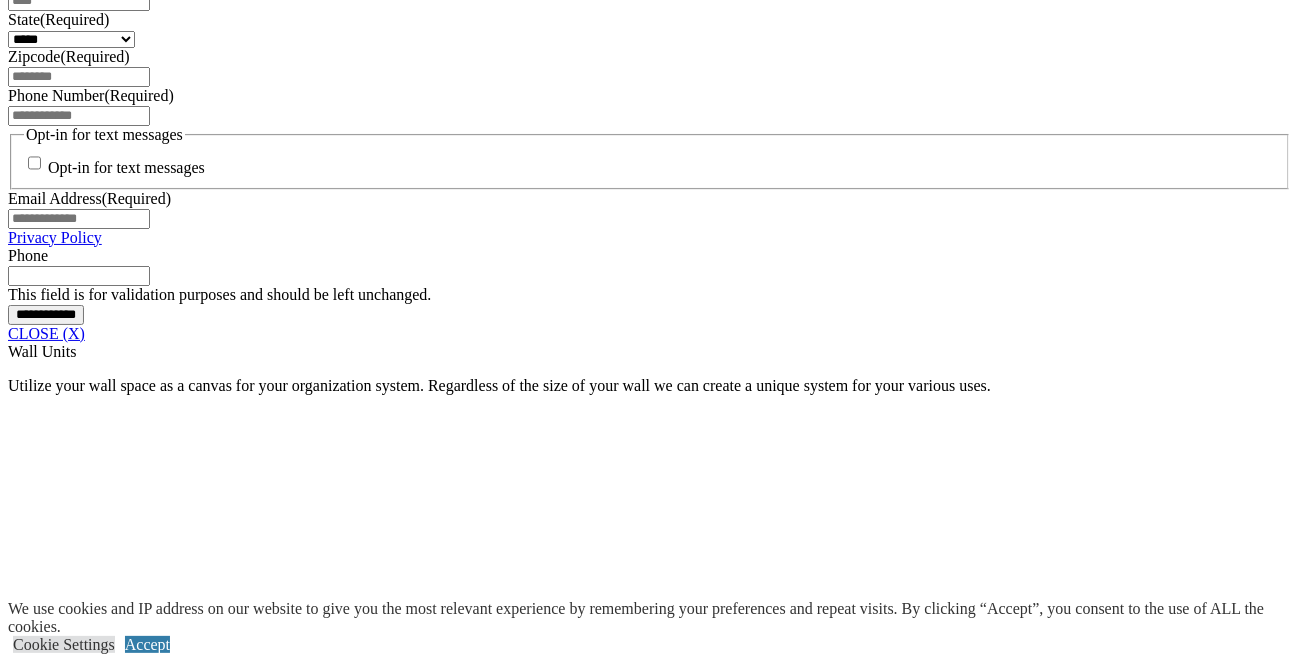 click at bounding box center [348, 2038] 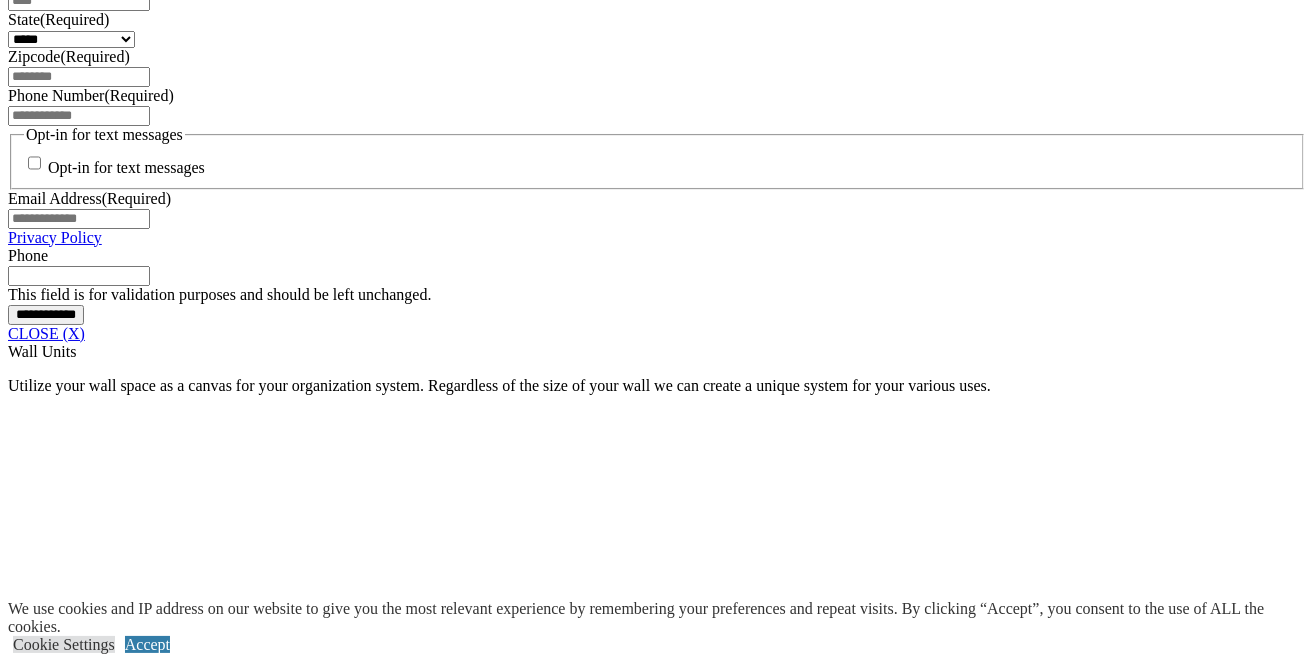 click at bounding box center [657, 38867] 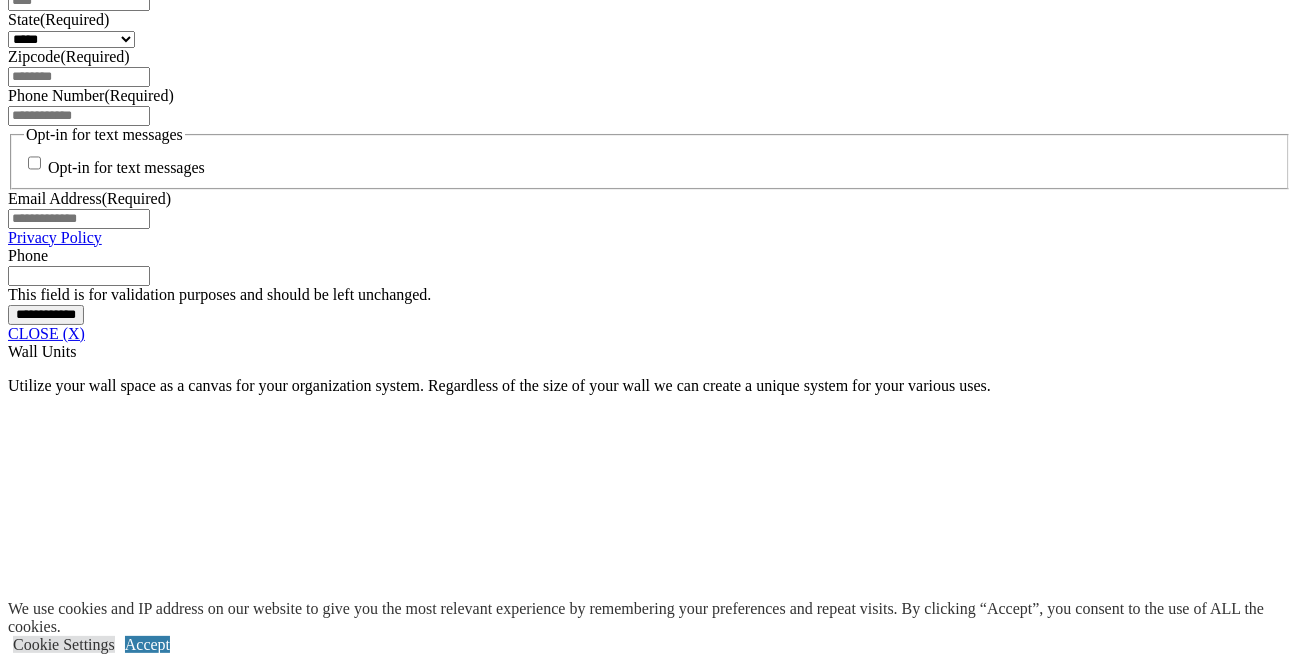 click at bounding box center (85, 2038) 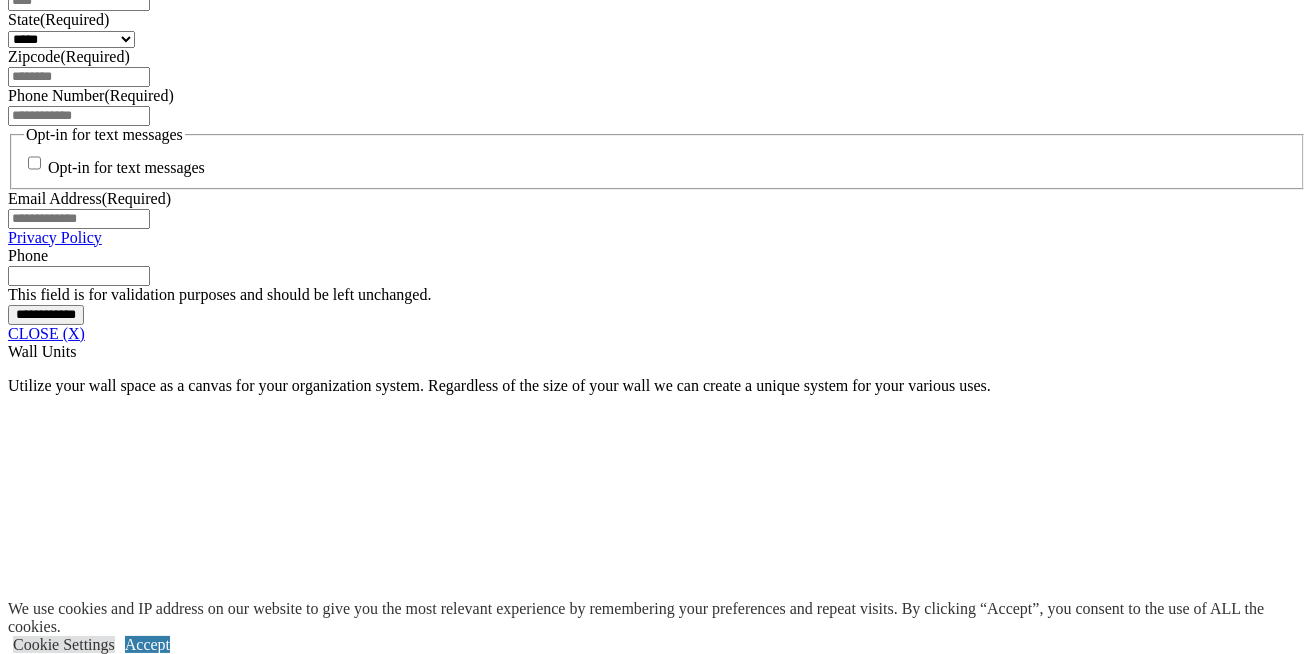 click at bounding box center [8, 38885] 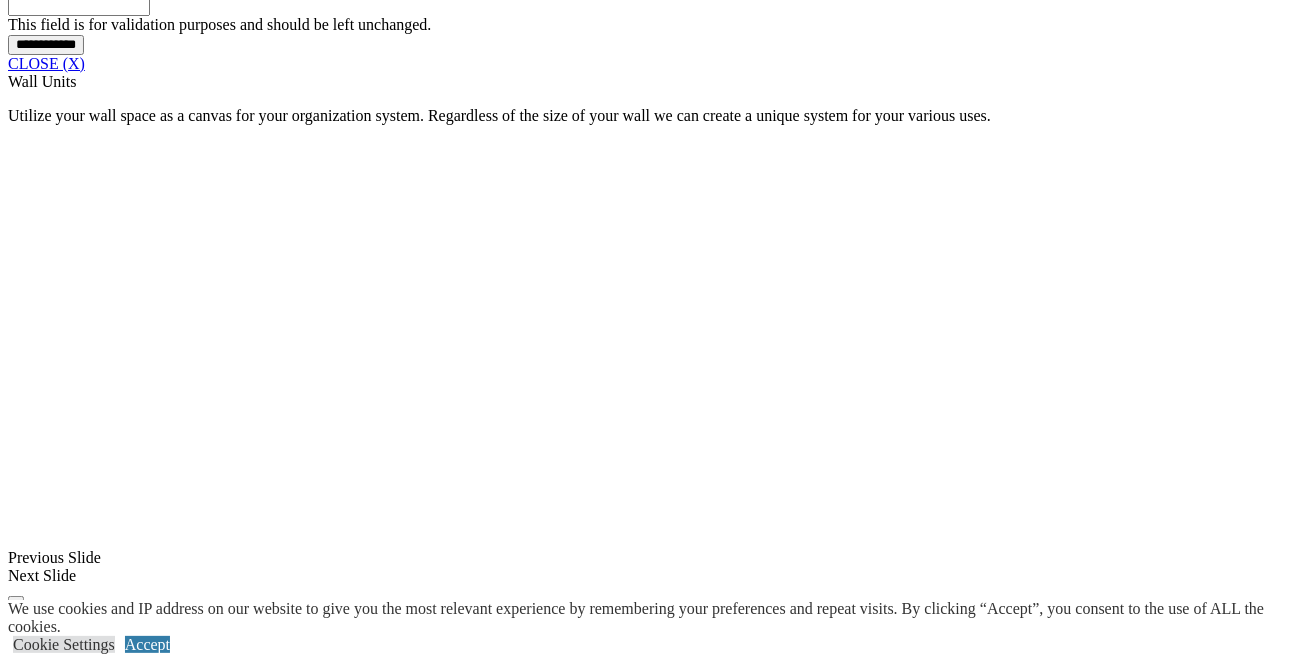 click on "Home Office" at bounding box center (90, -670) 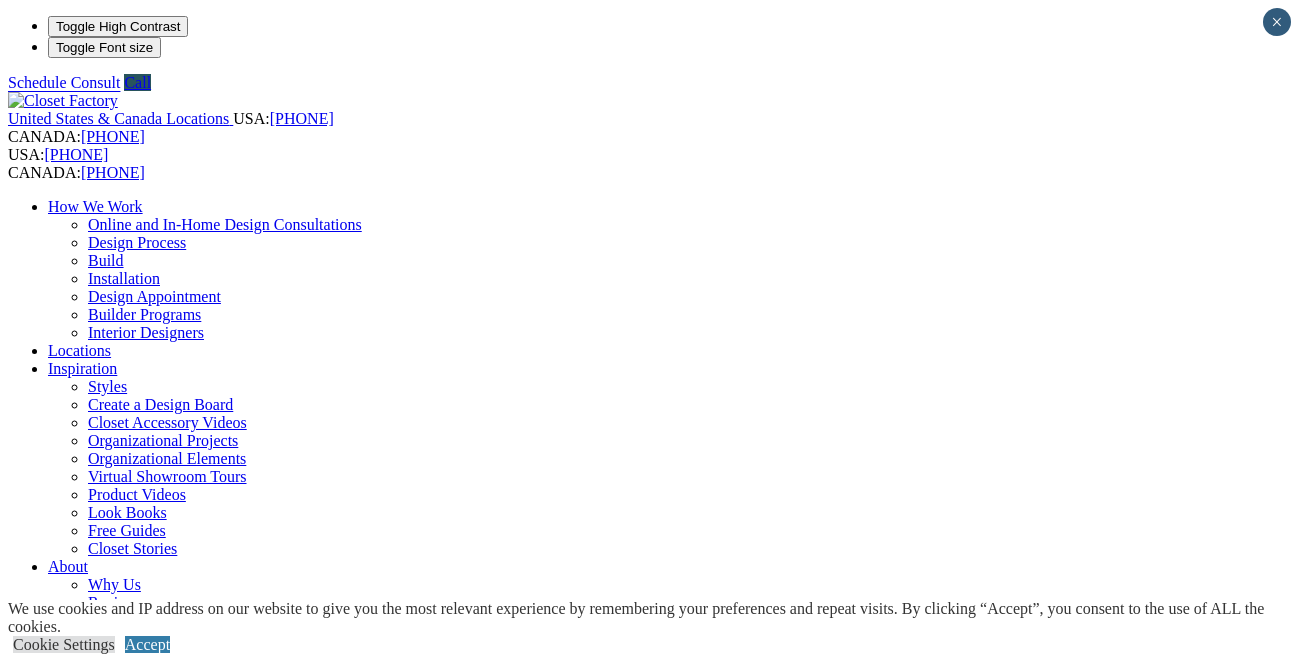 scroll, scrollTop: 0, scrollLeft: 0, axis: both 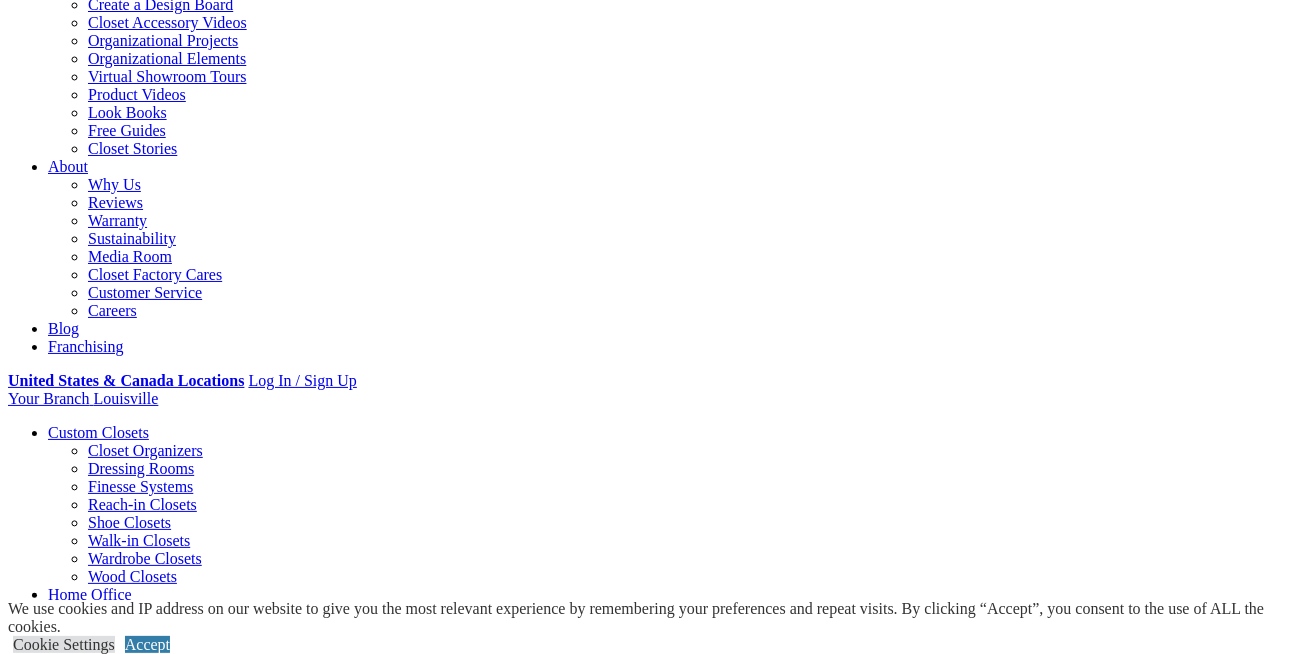 click on "Gallery" at bounding box center (111, 2087) 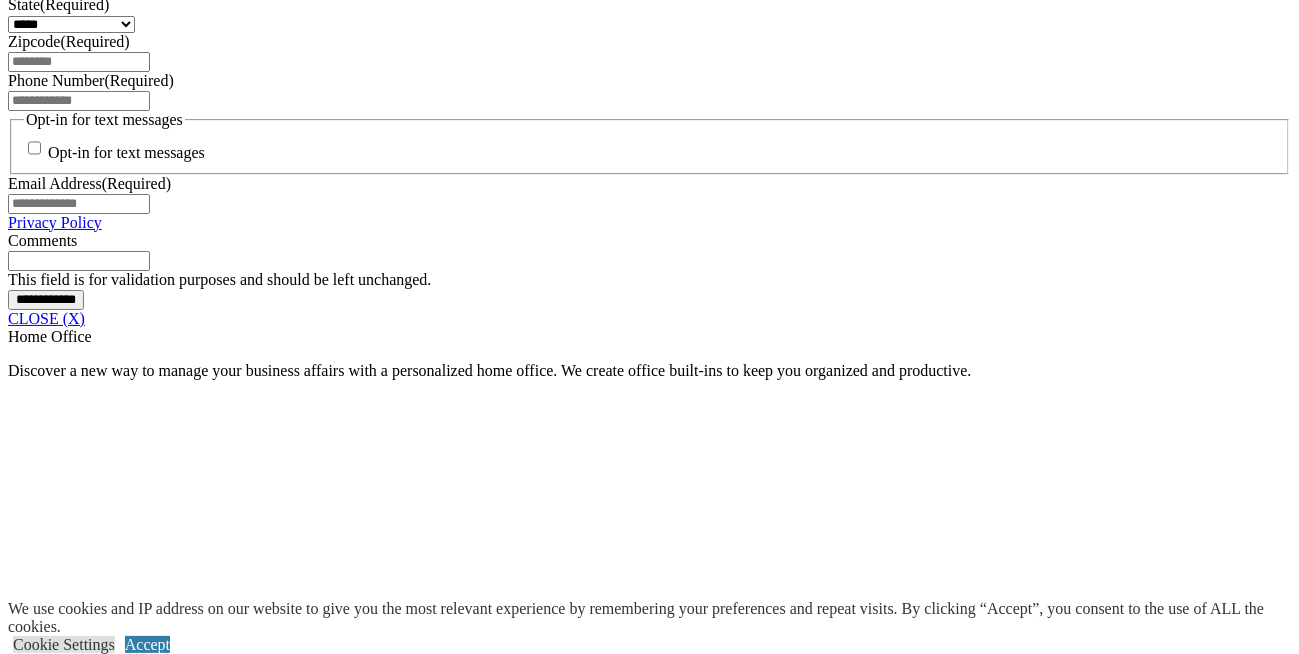 scroll, scrollTop: 1536, scrollLeft: 0, axis: vertical 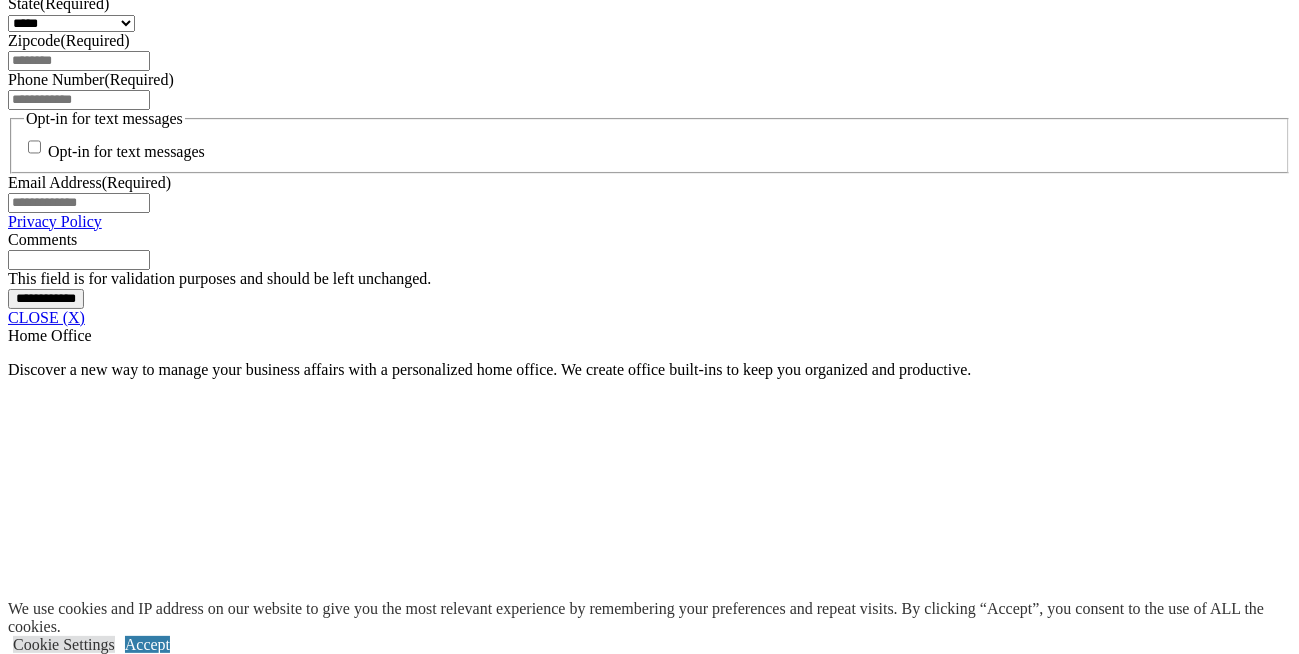 click at bounding box center [74, 1899] 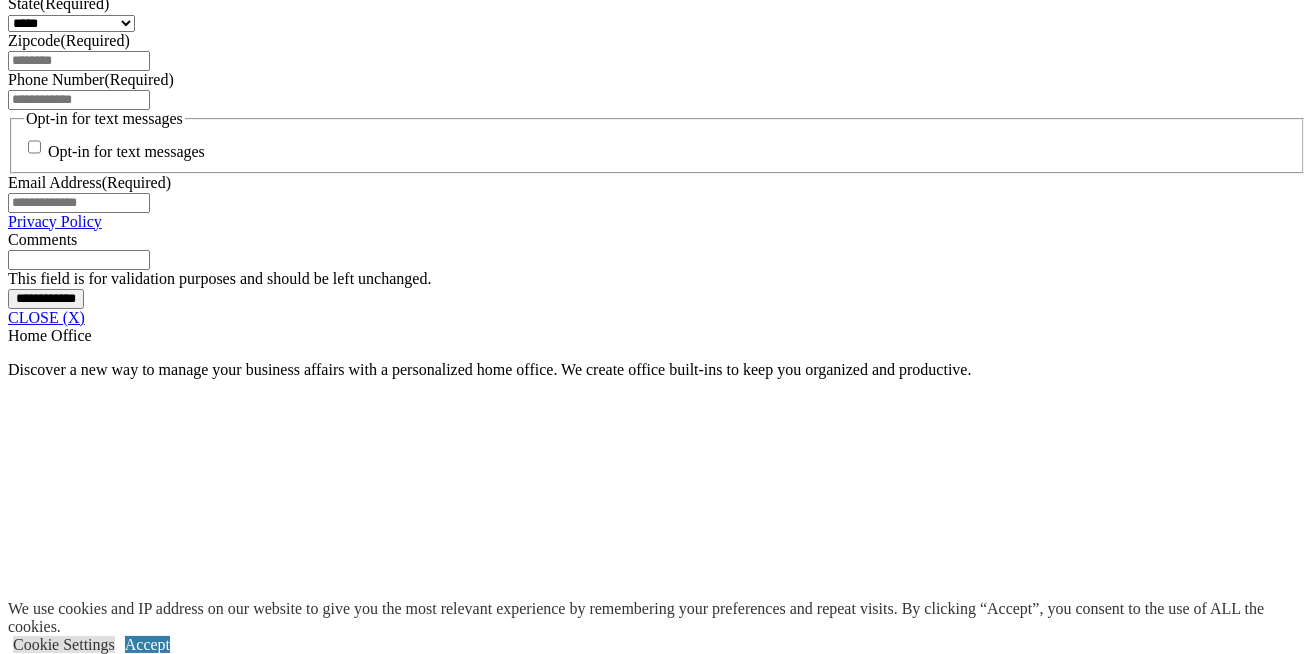 click at bounding box center [8, 37188] 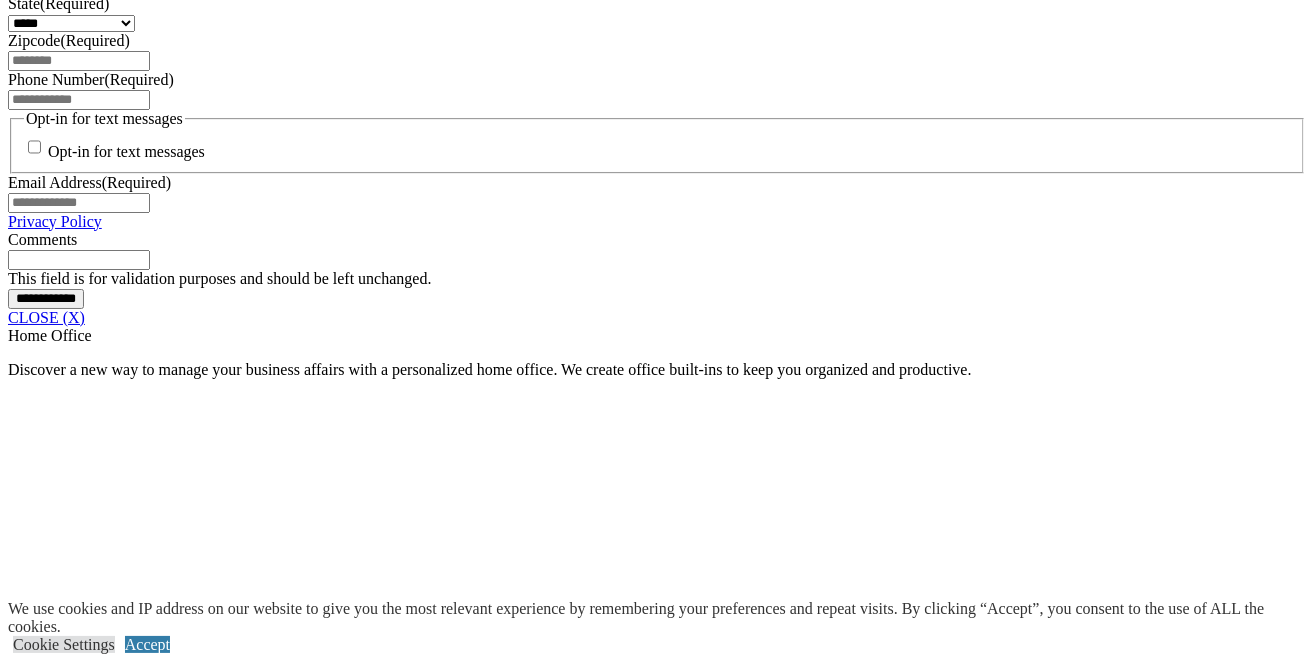 drag, startPoint x: 820, startPoint y: 299, endPoint x: 908, endPoint y: 369, distance: 112.44554 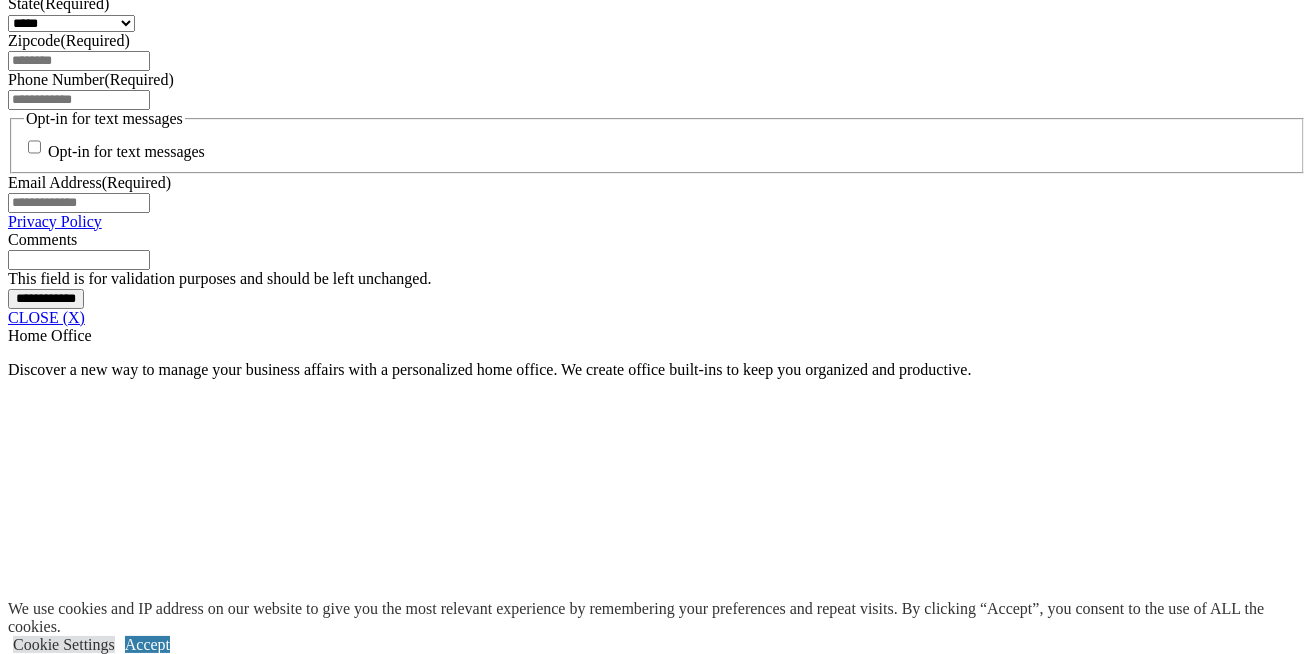 click on "**********" at bounding box center (657, 18083) 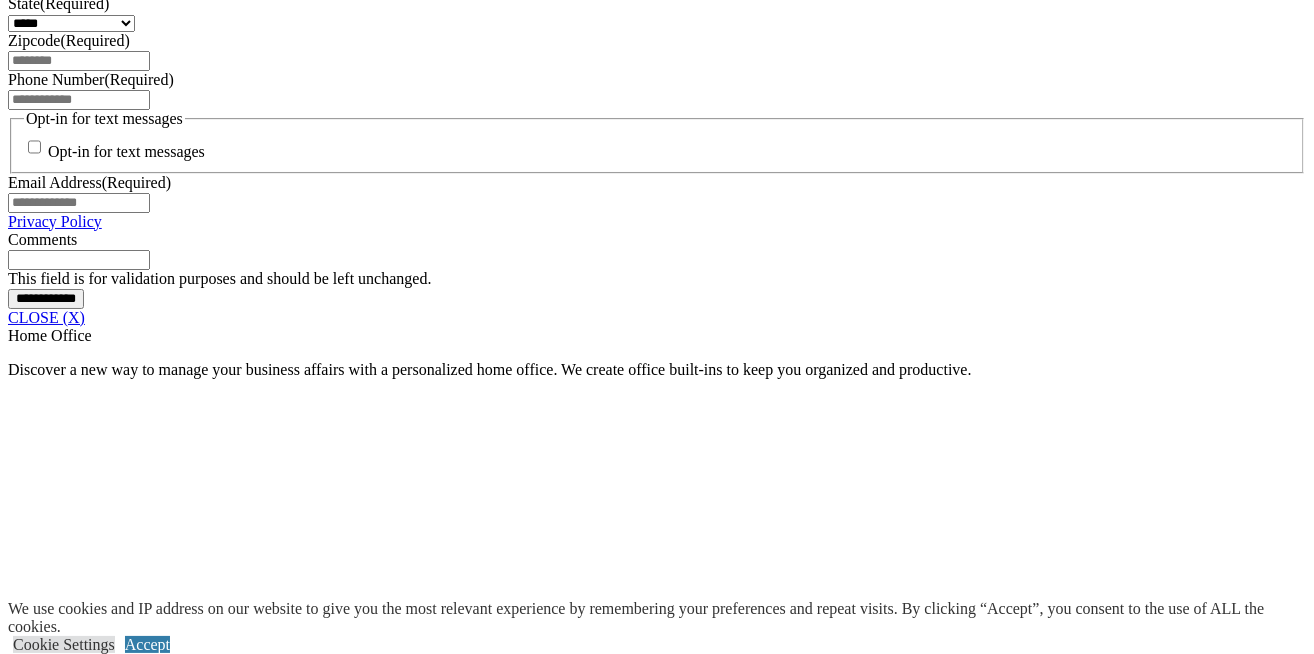 click at bounding box center [8, 37188] 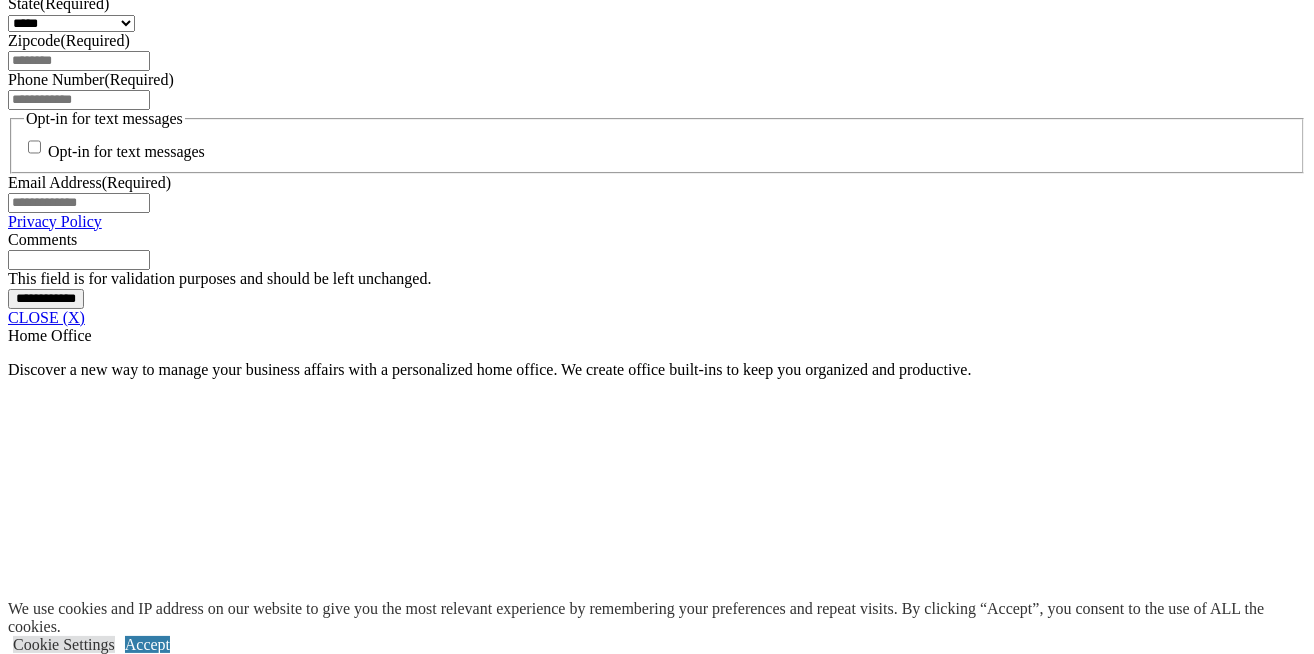 click at bounding box center (8, 37188) 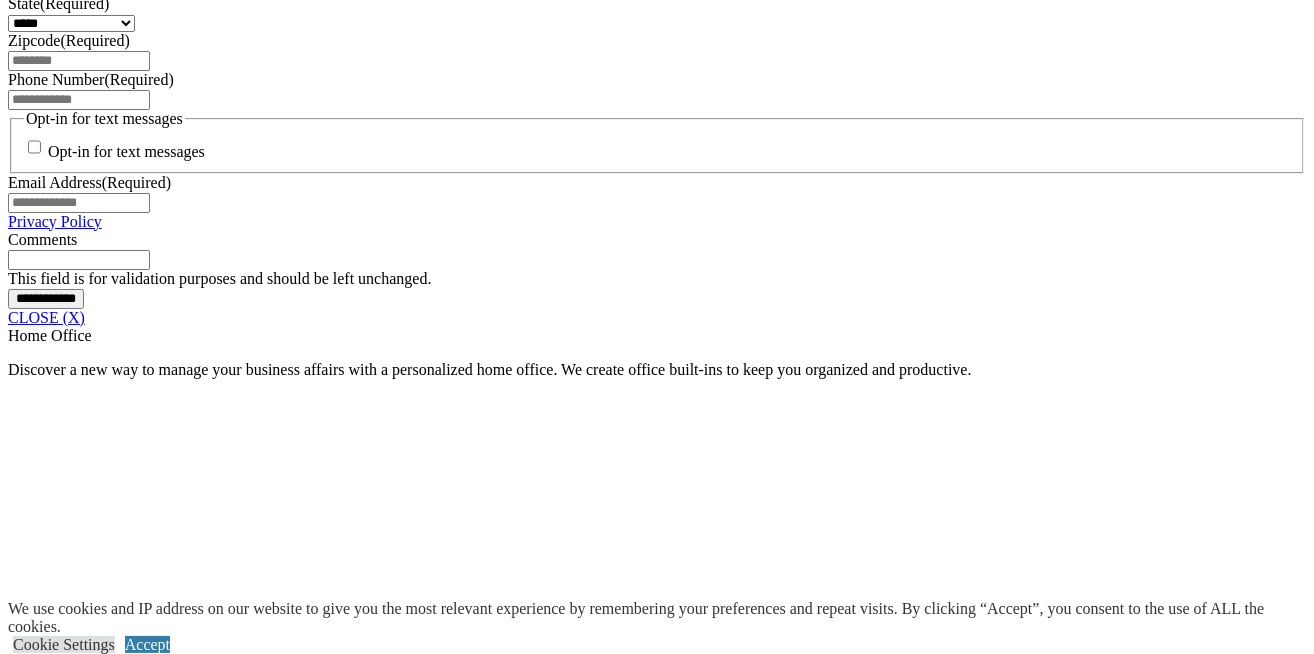 click at bounding box center [8, 37188] 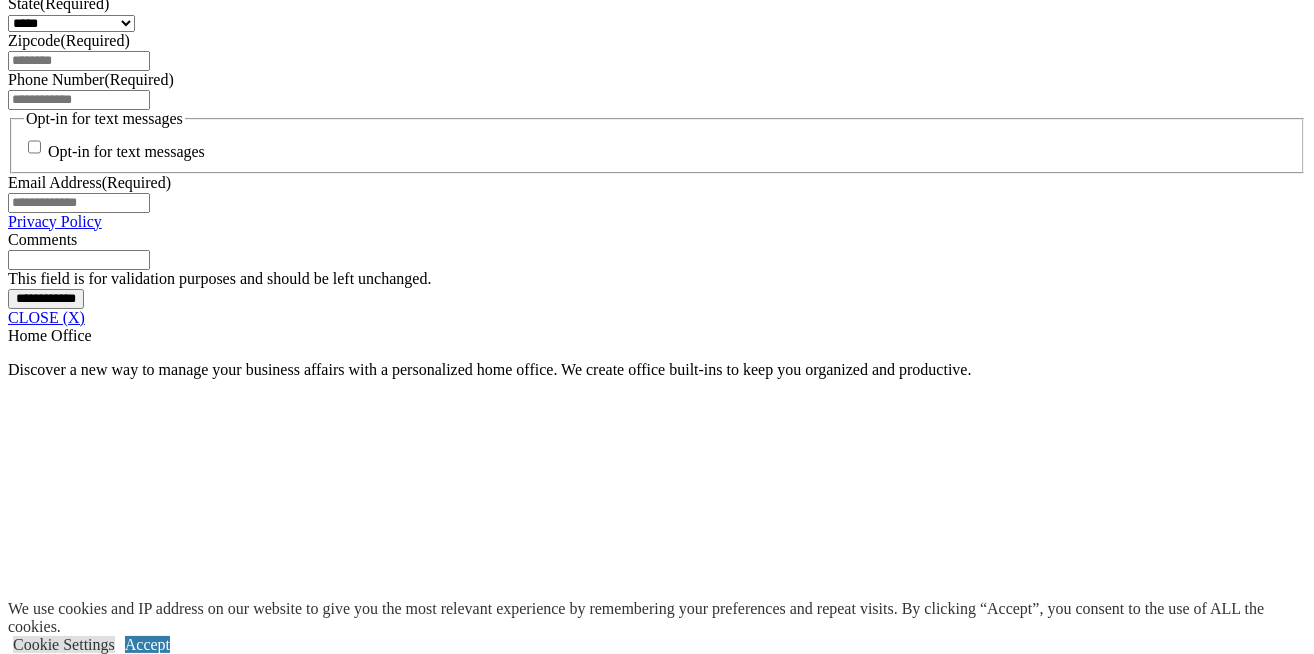 click at bounding box center (8, 37188) 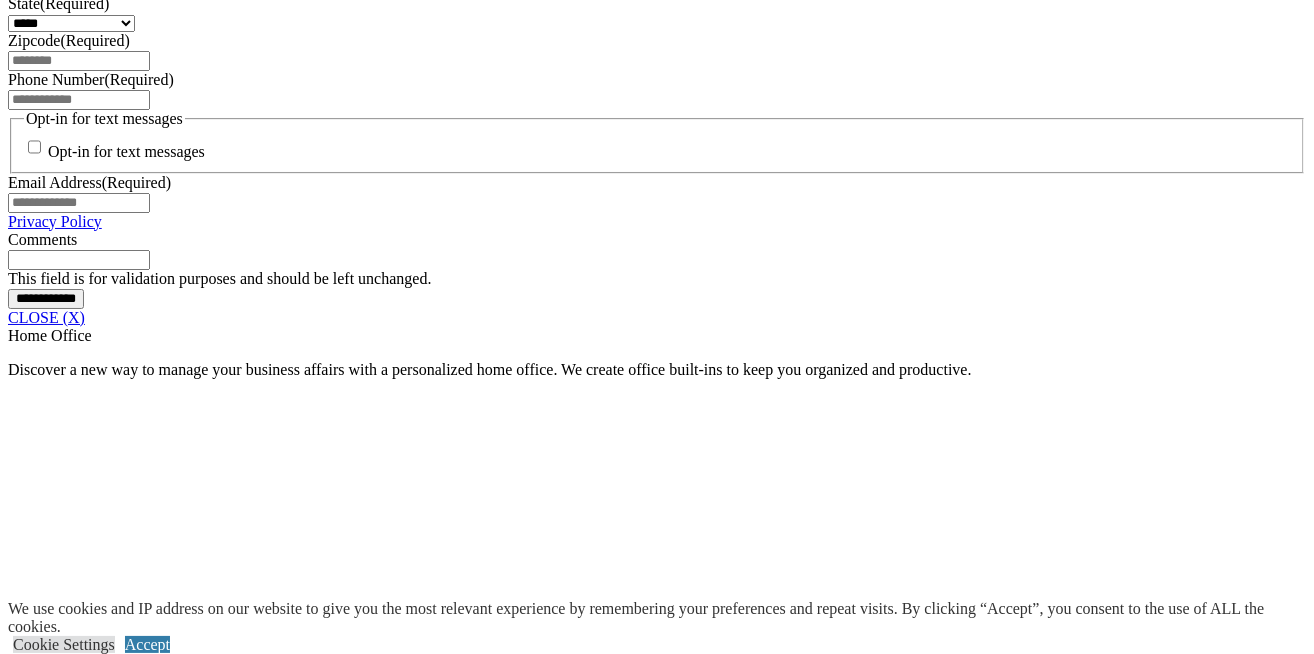 click at bounding box center (8, 37188) 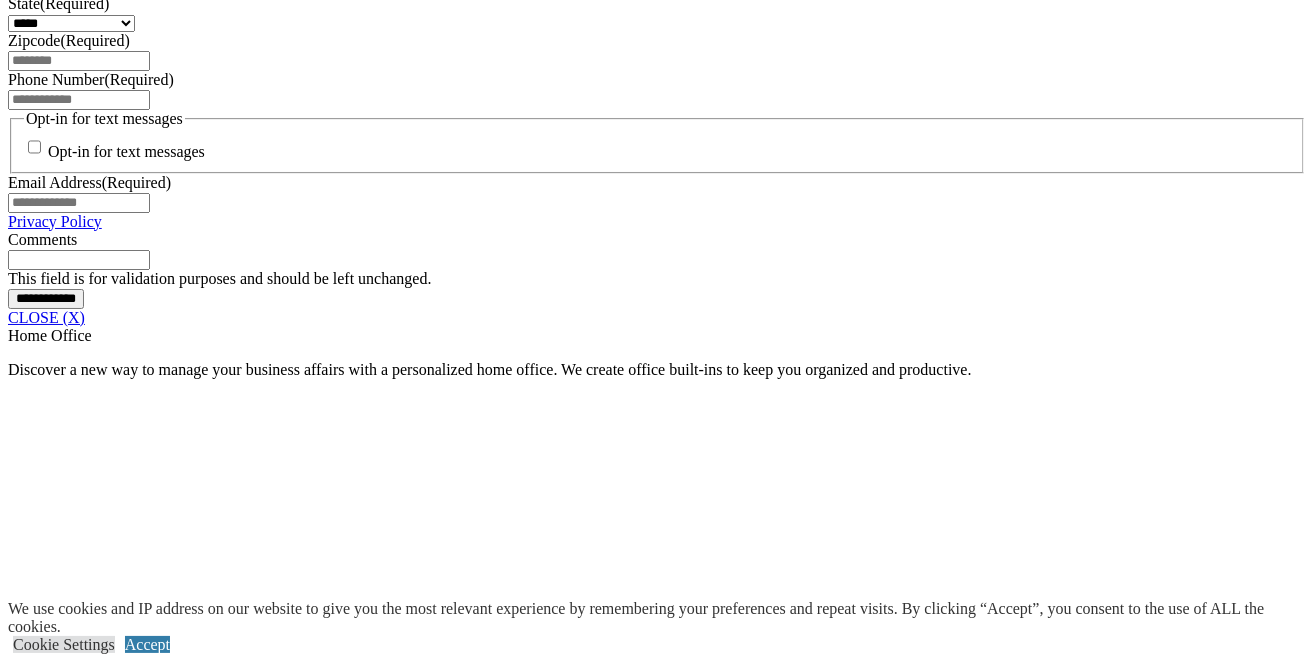click at bounding box center [8, 37188] 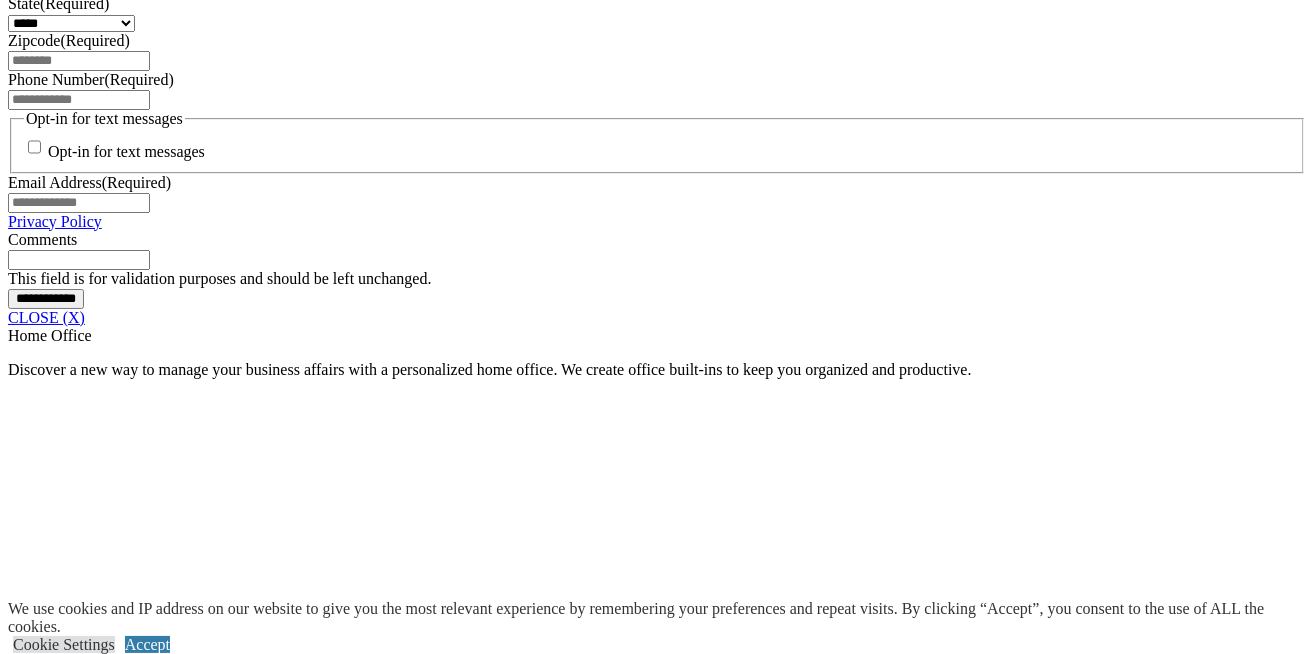 click at bounding box center [8, 37188] 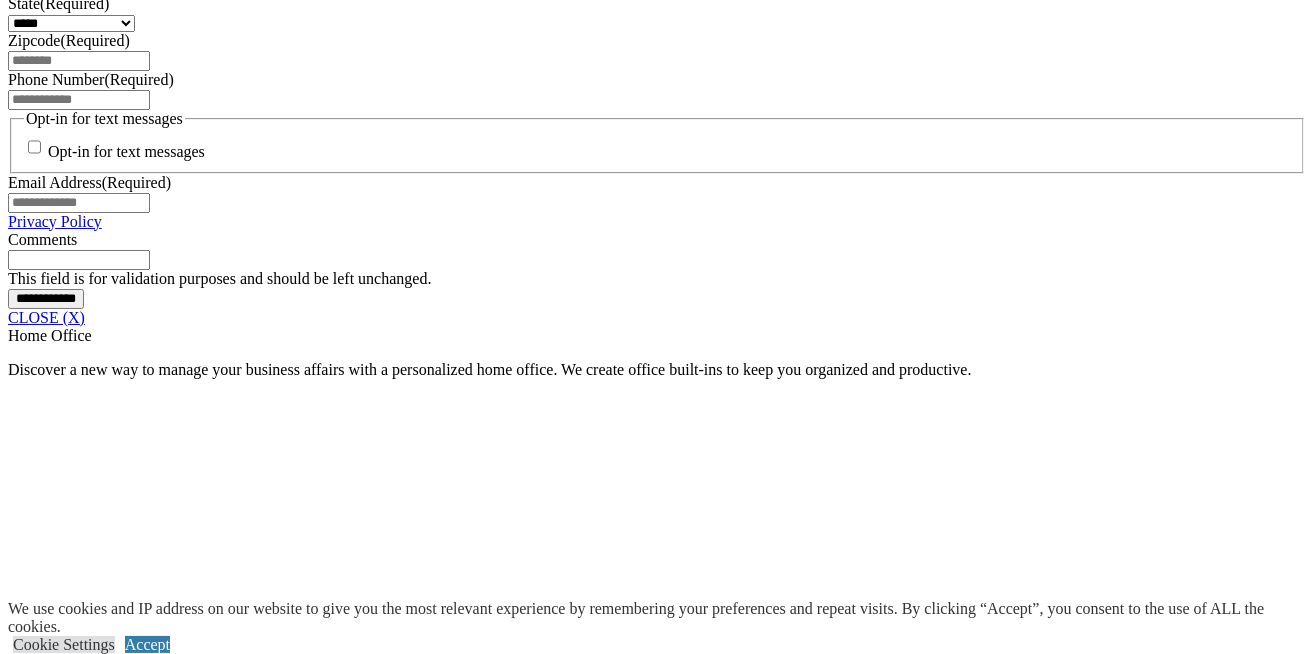 click at bounding box center [8, 37188] 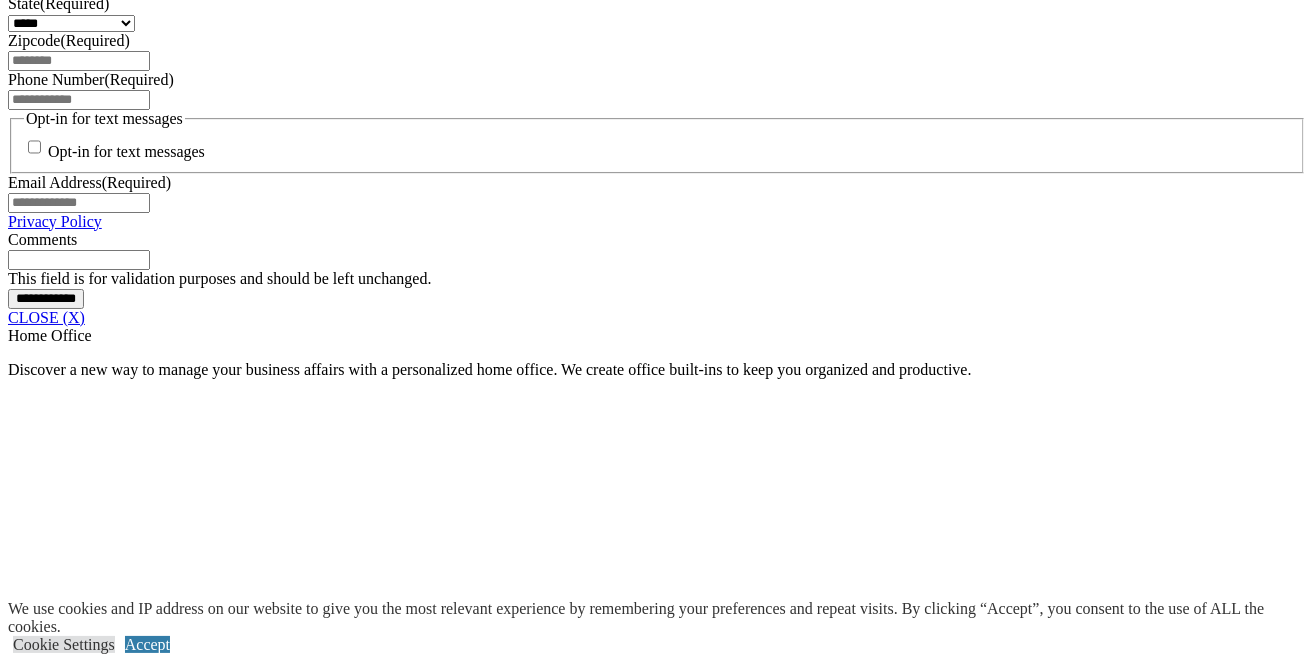 click at bounding box center [8, 37188] 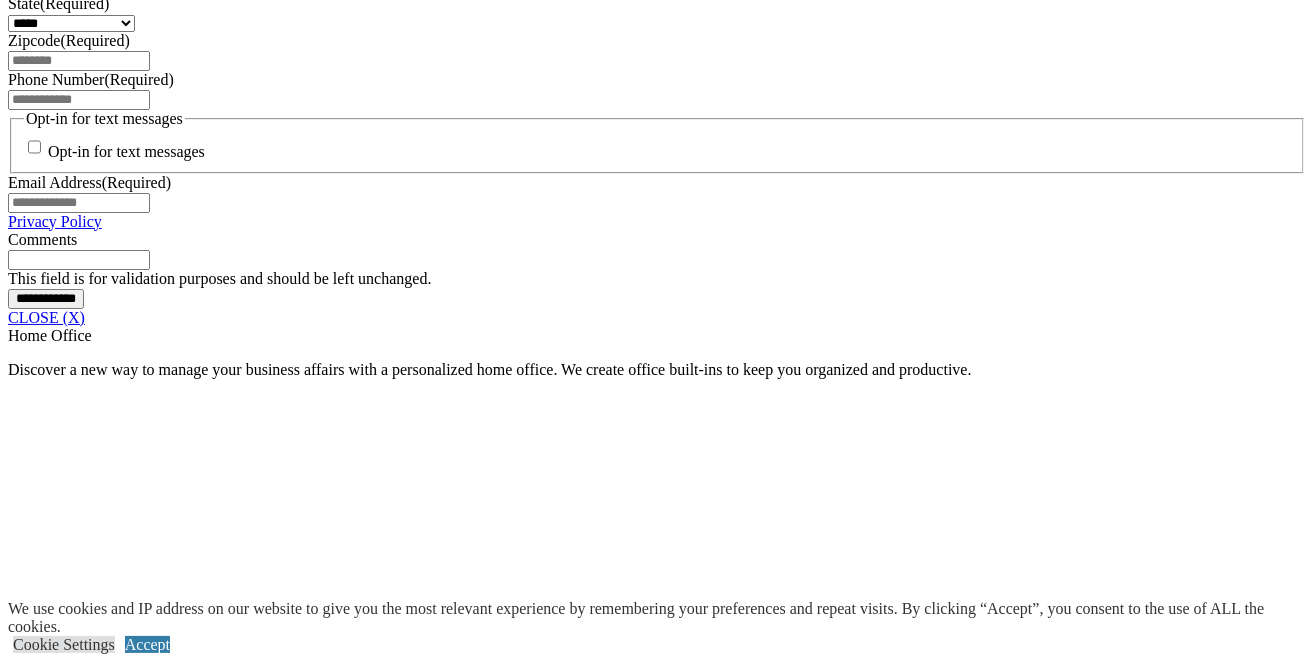 click at bounding box center [8, 37188] 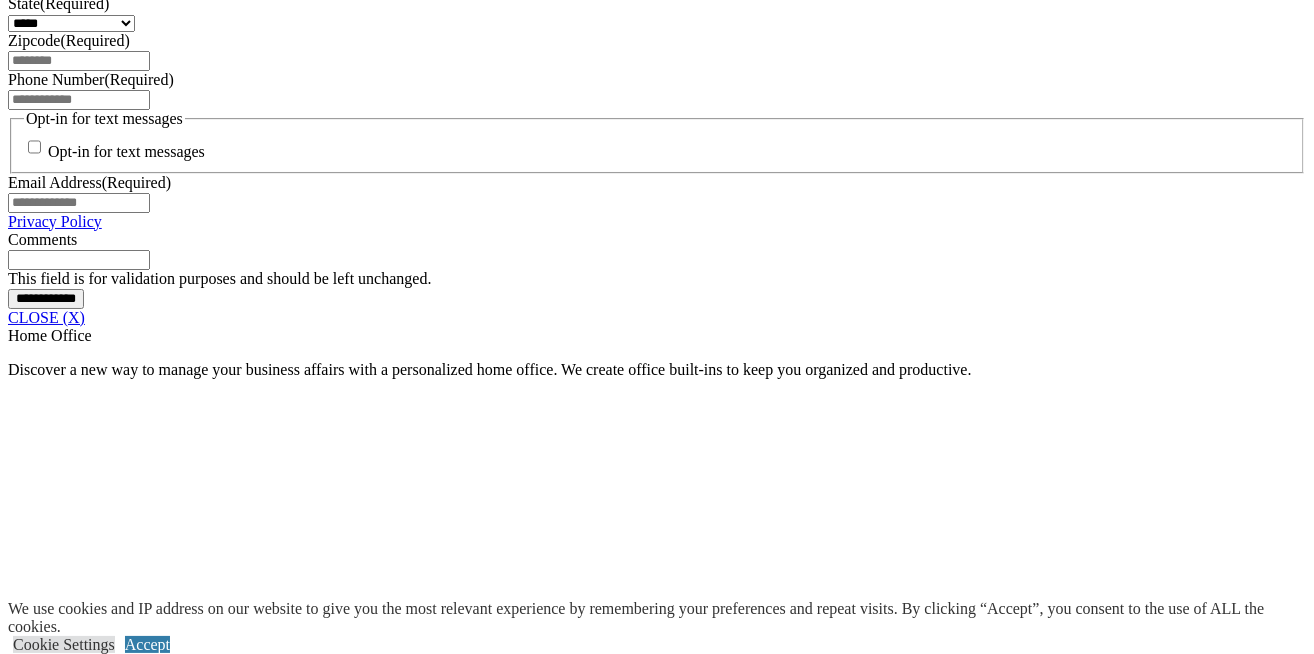 click at bounding box center (657, 37170) 